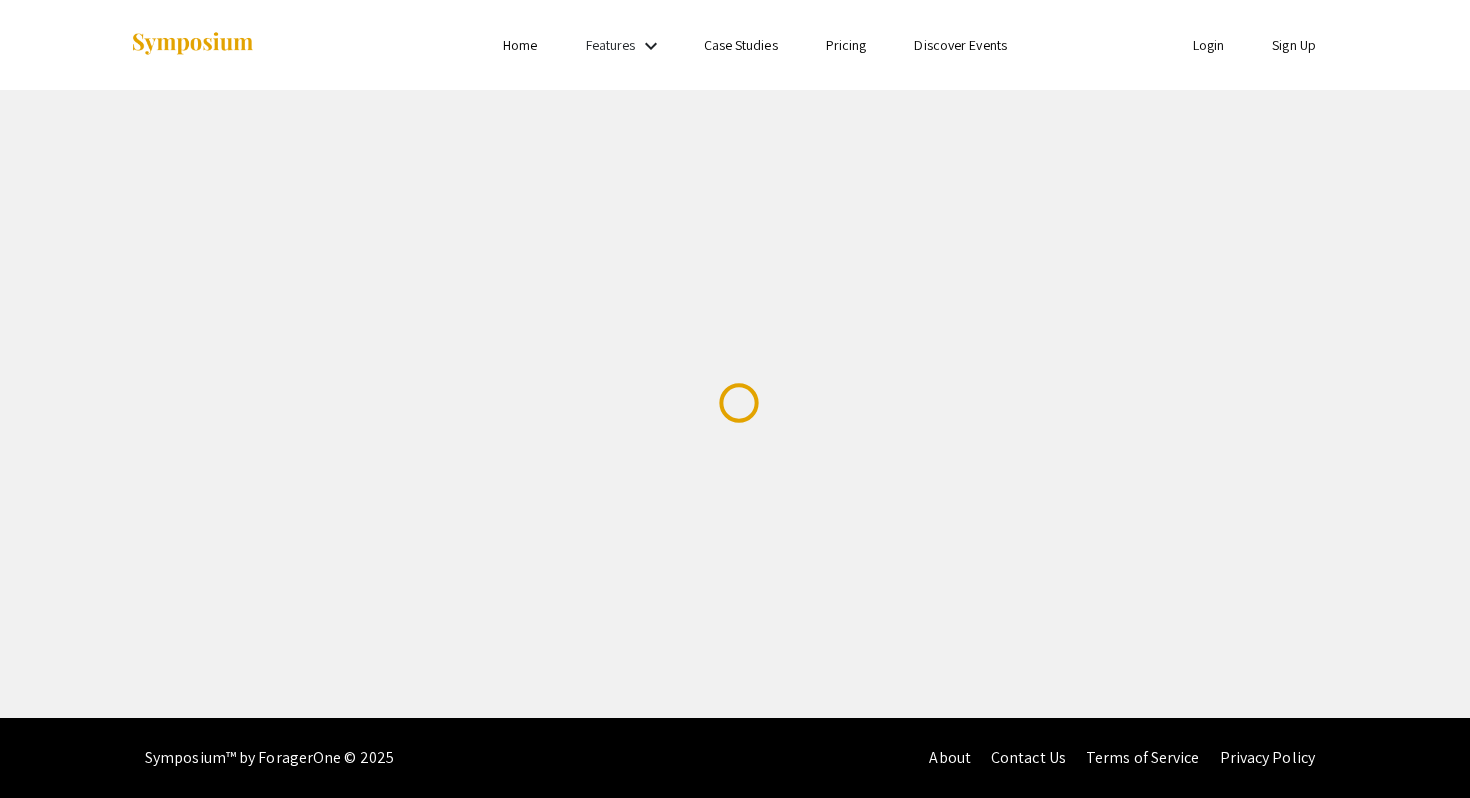 scroll, scrollTop: 0, scrollLeft: 0, axis: both 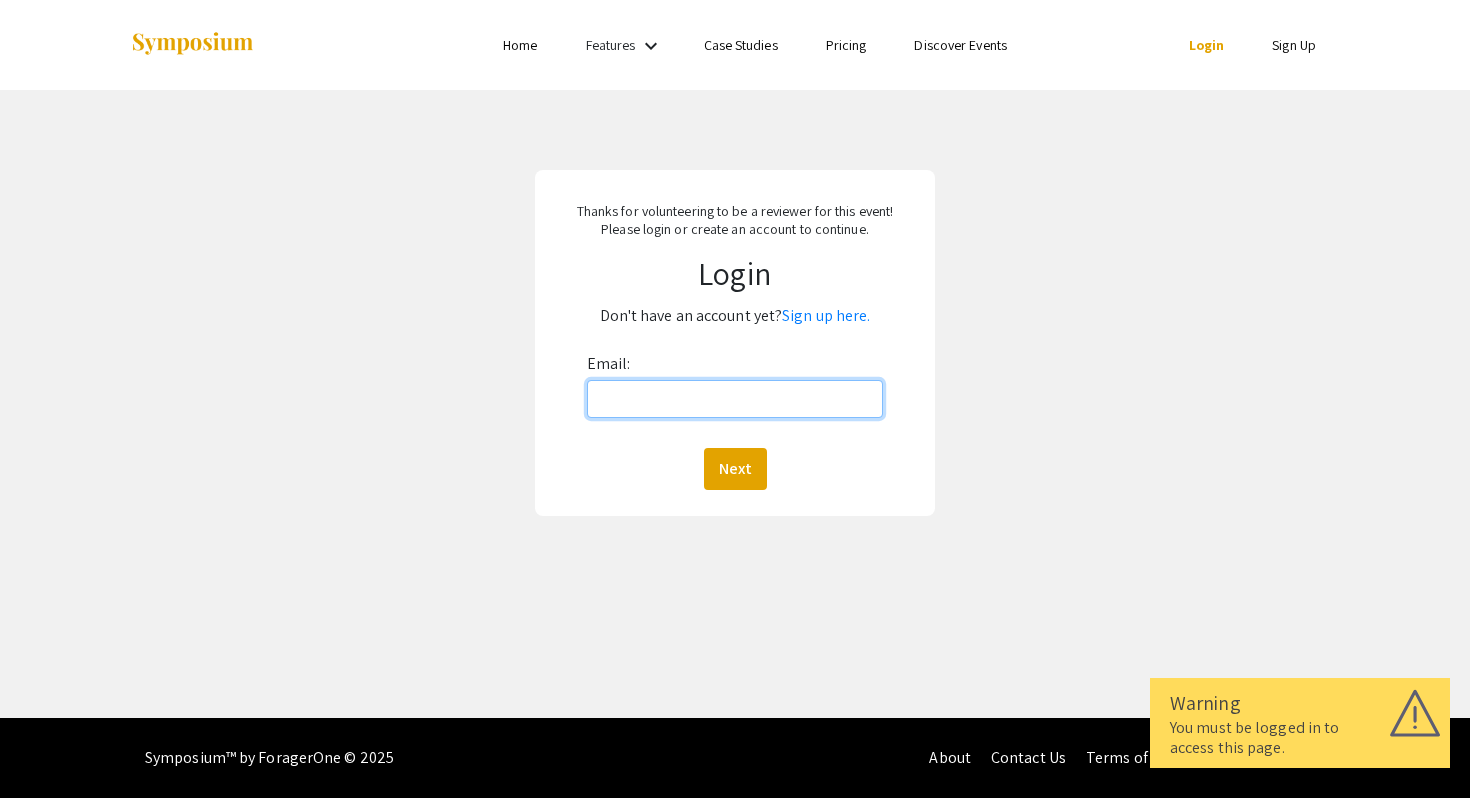 click on "Email:" at bounding box center [735, 399] 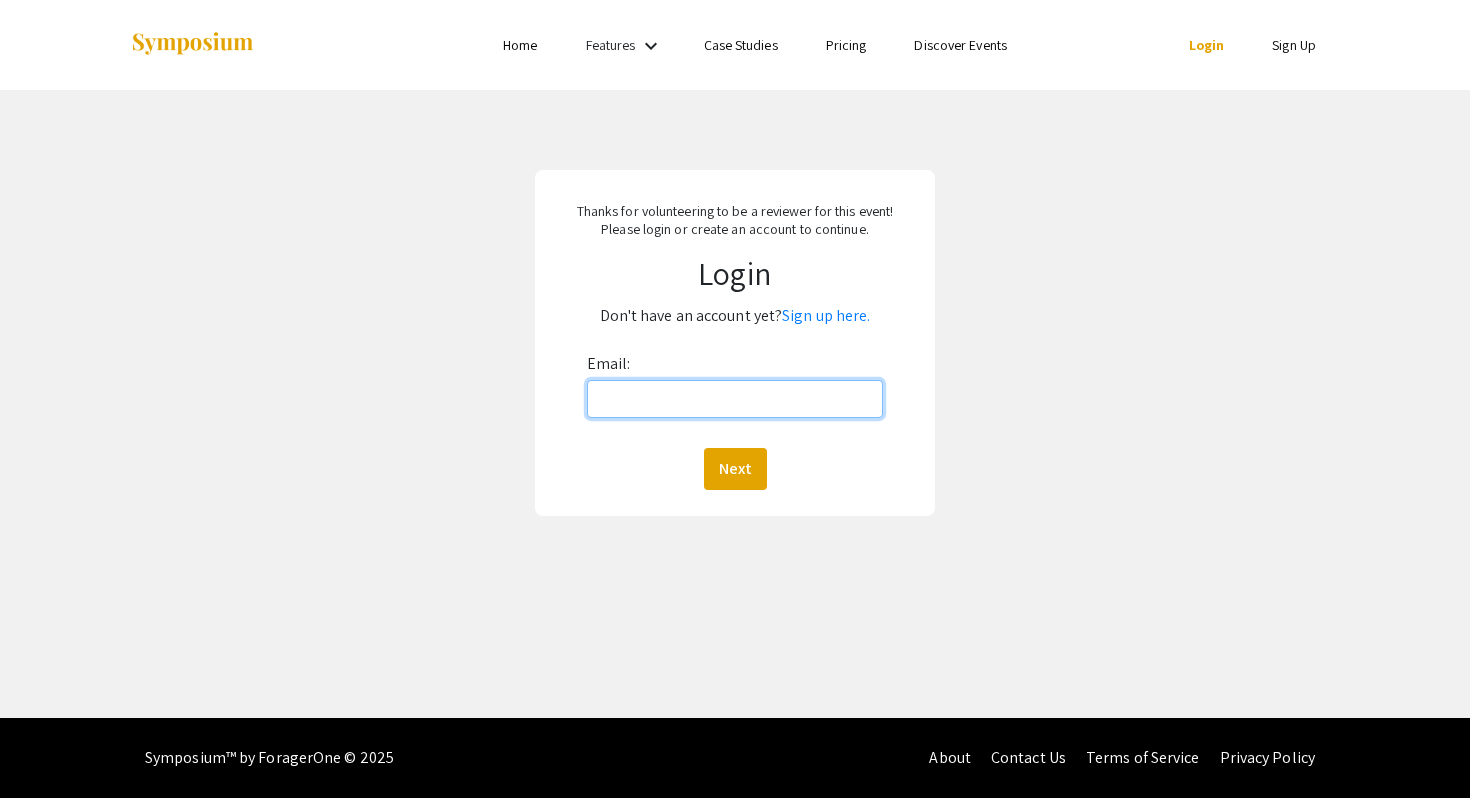 type on "ashittu@vols.utk.edu" 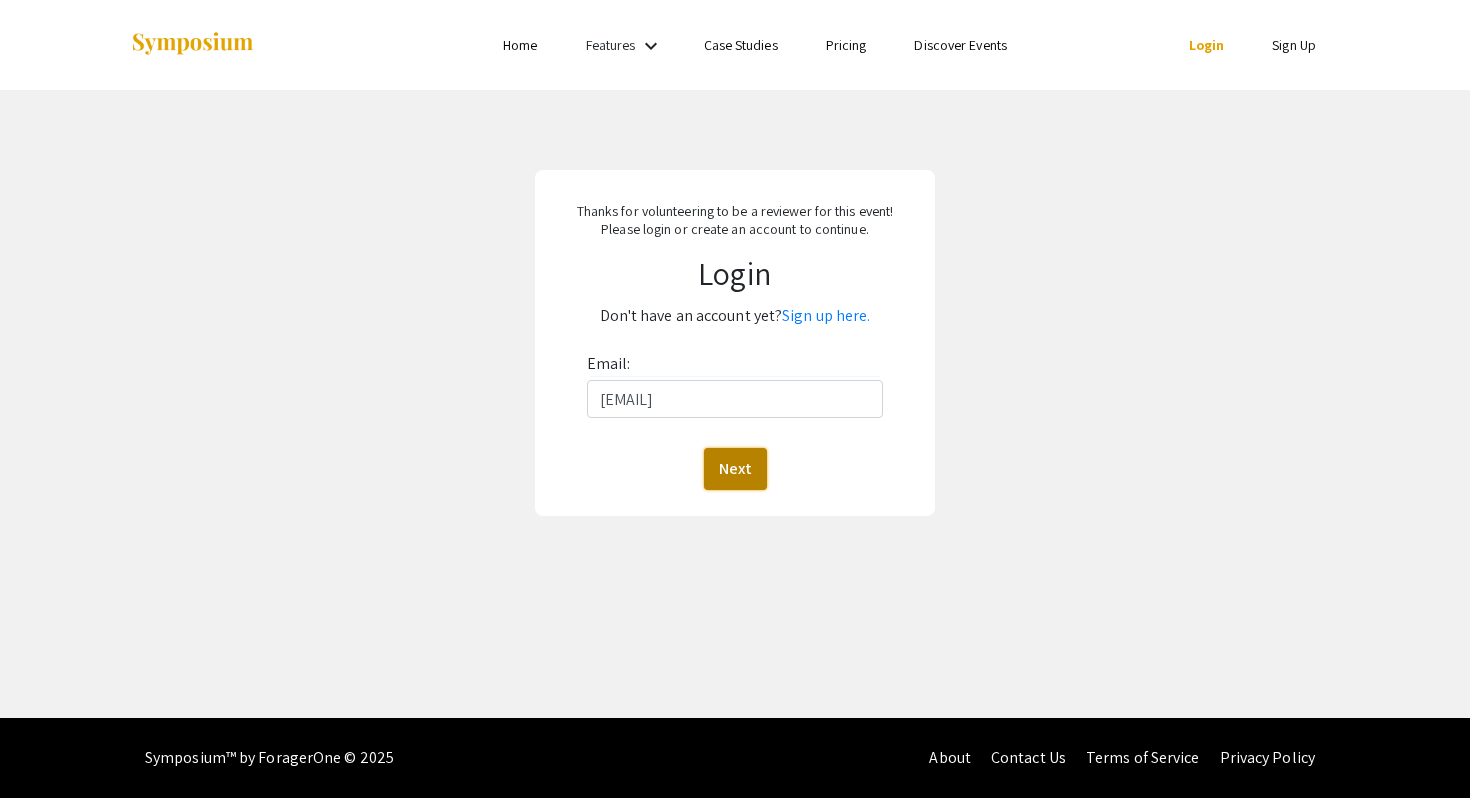 click on "Next" 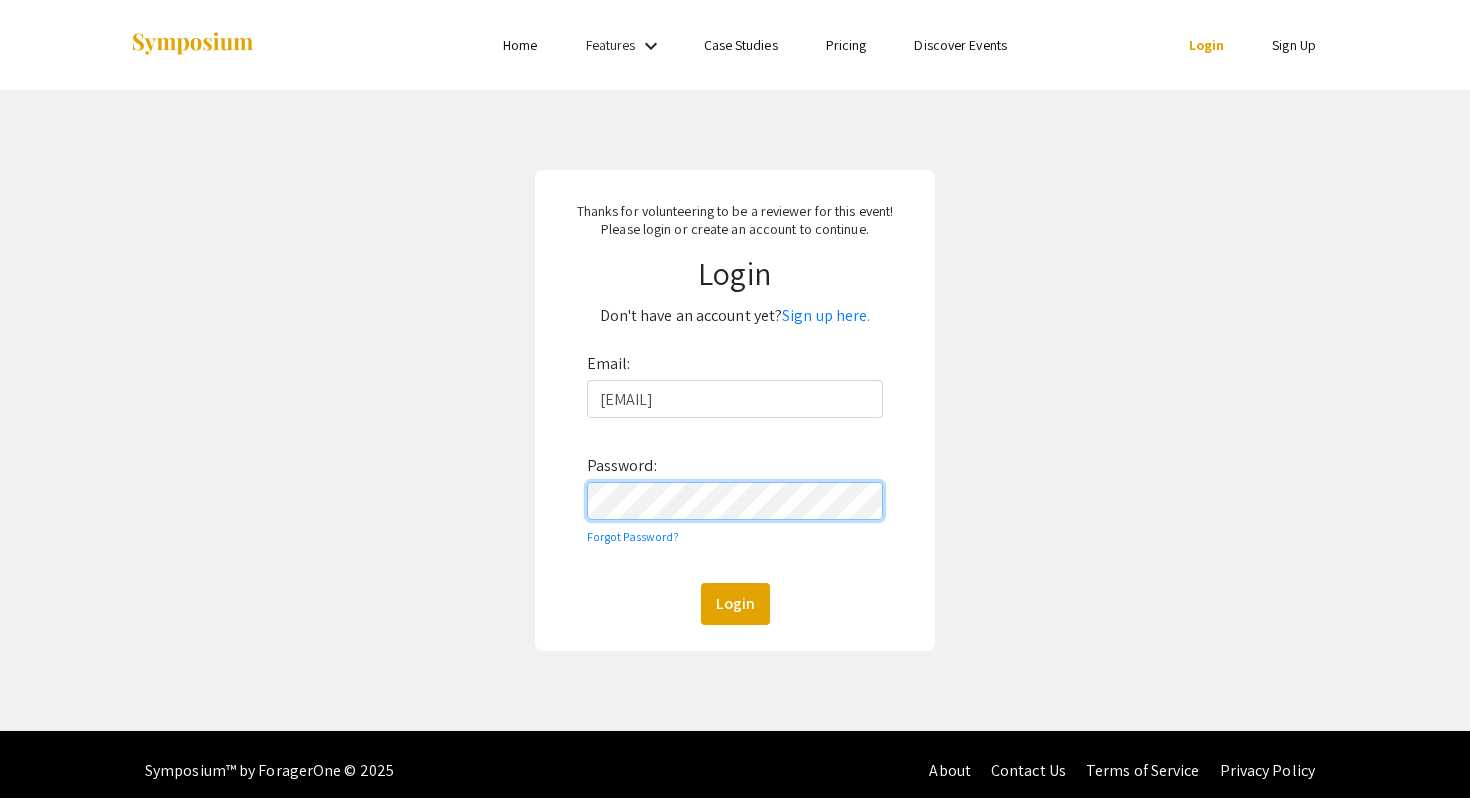 scroll, scrollTop: 14, scrollLeft: 0, axis: vertical 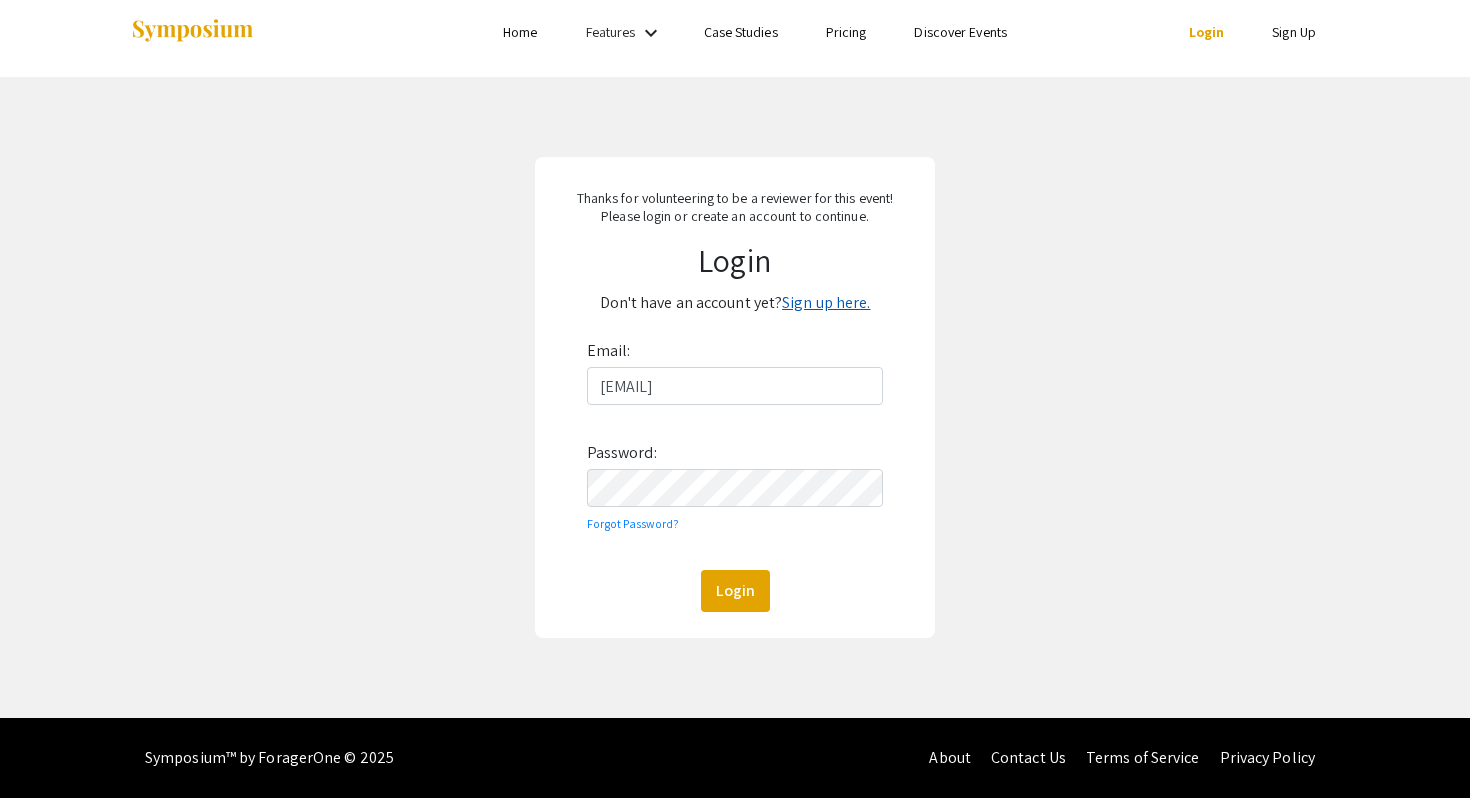 click on "Sign up here." 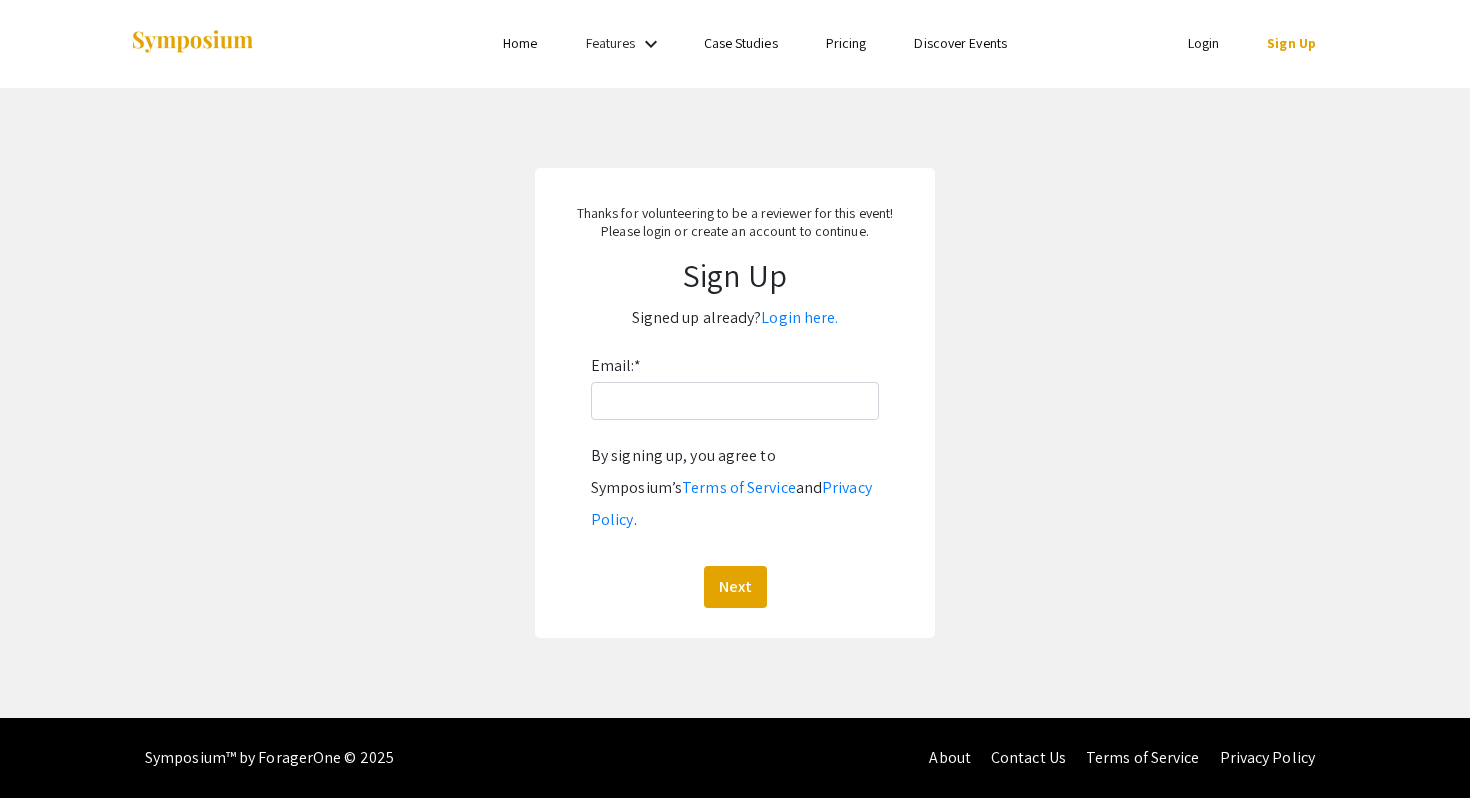 scroll, scrollTop: 0, scrollLeft: 0, axis: both 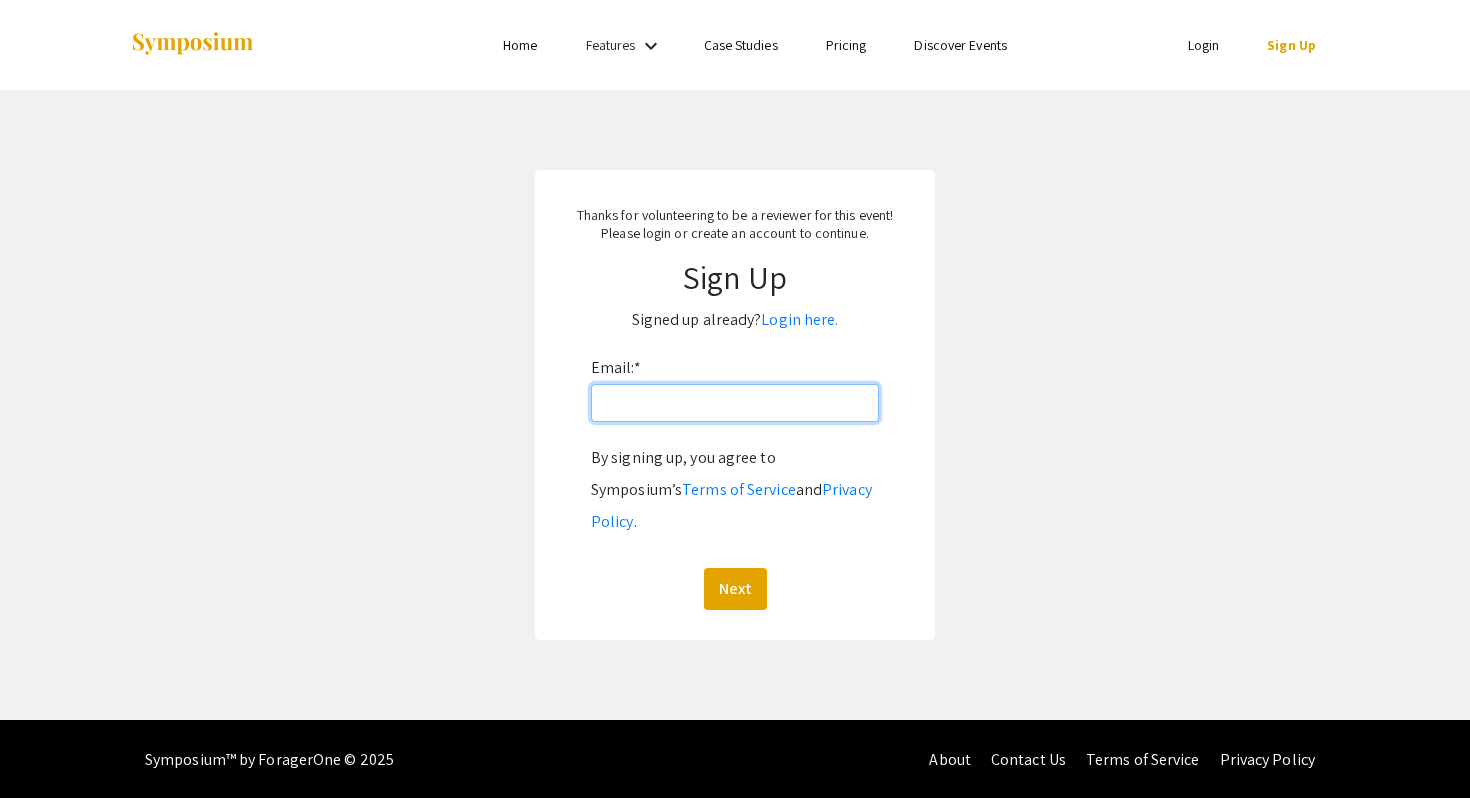 click on "Email:  *" at bounding box center (735, 403) 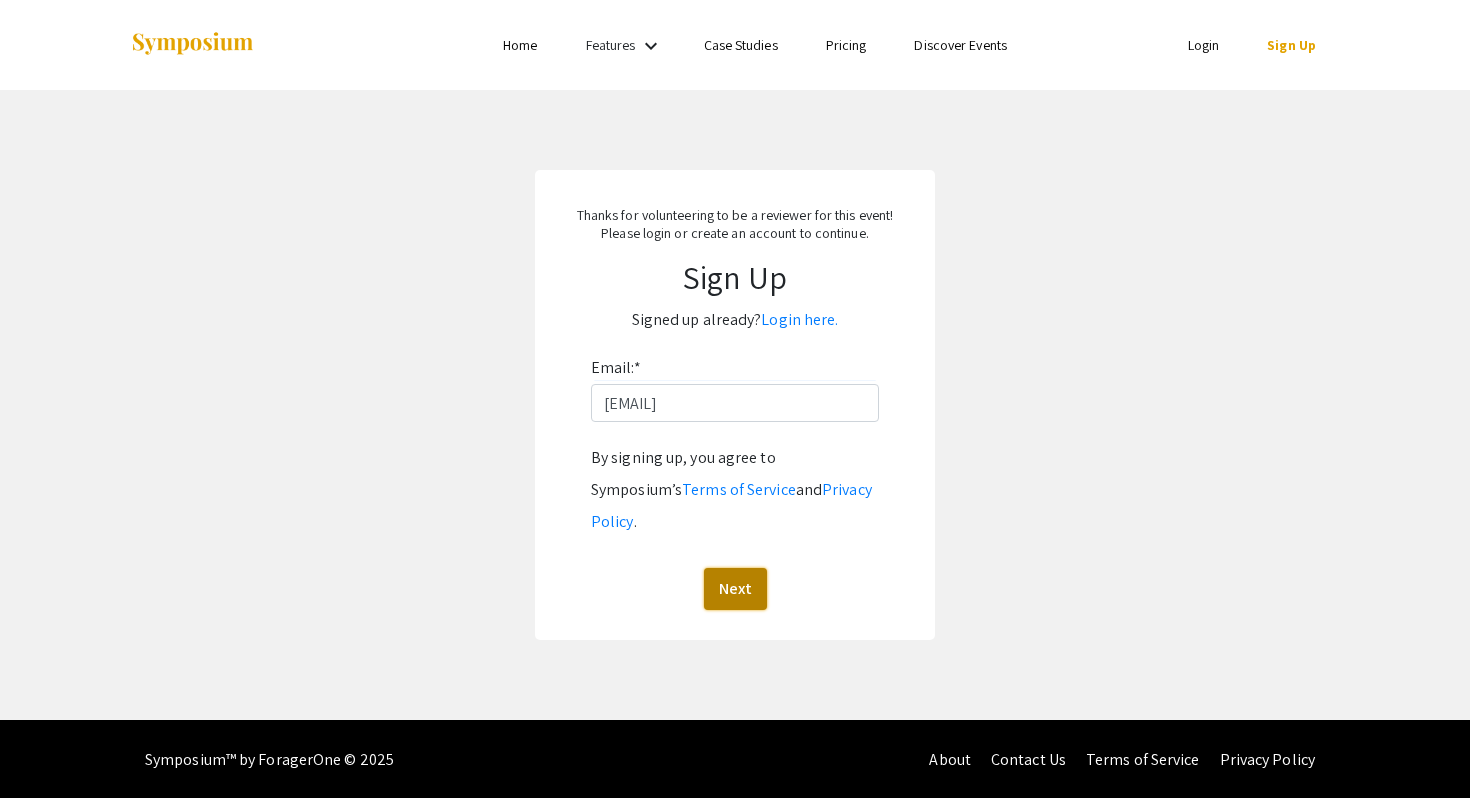 click on "Next" 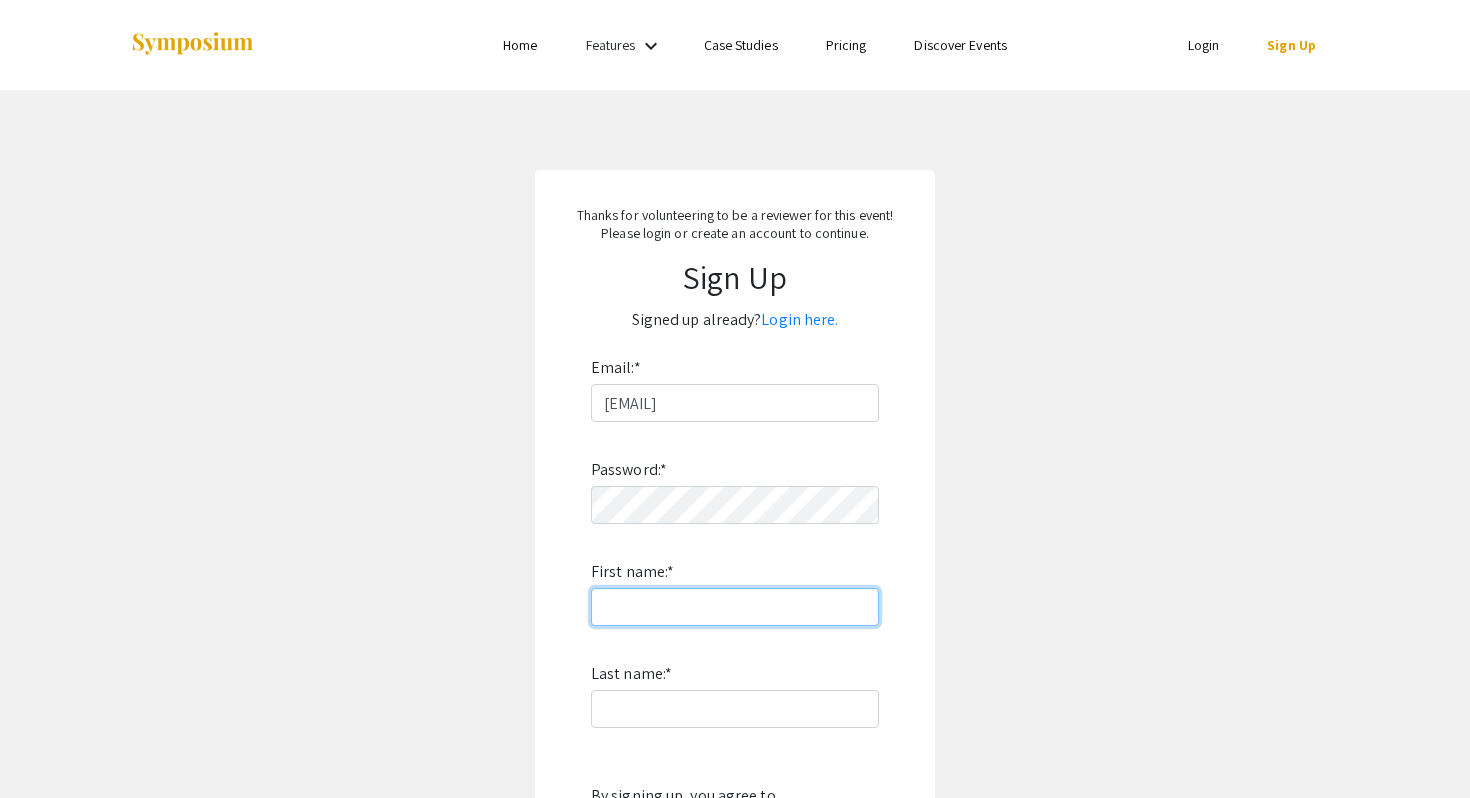 click on "First name:  *" at bounding box center [735, 607] 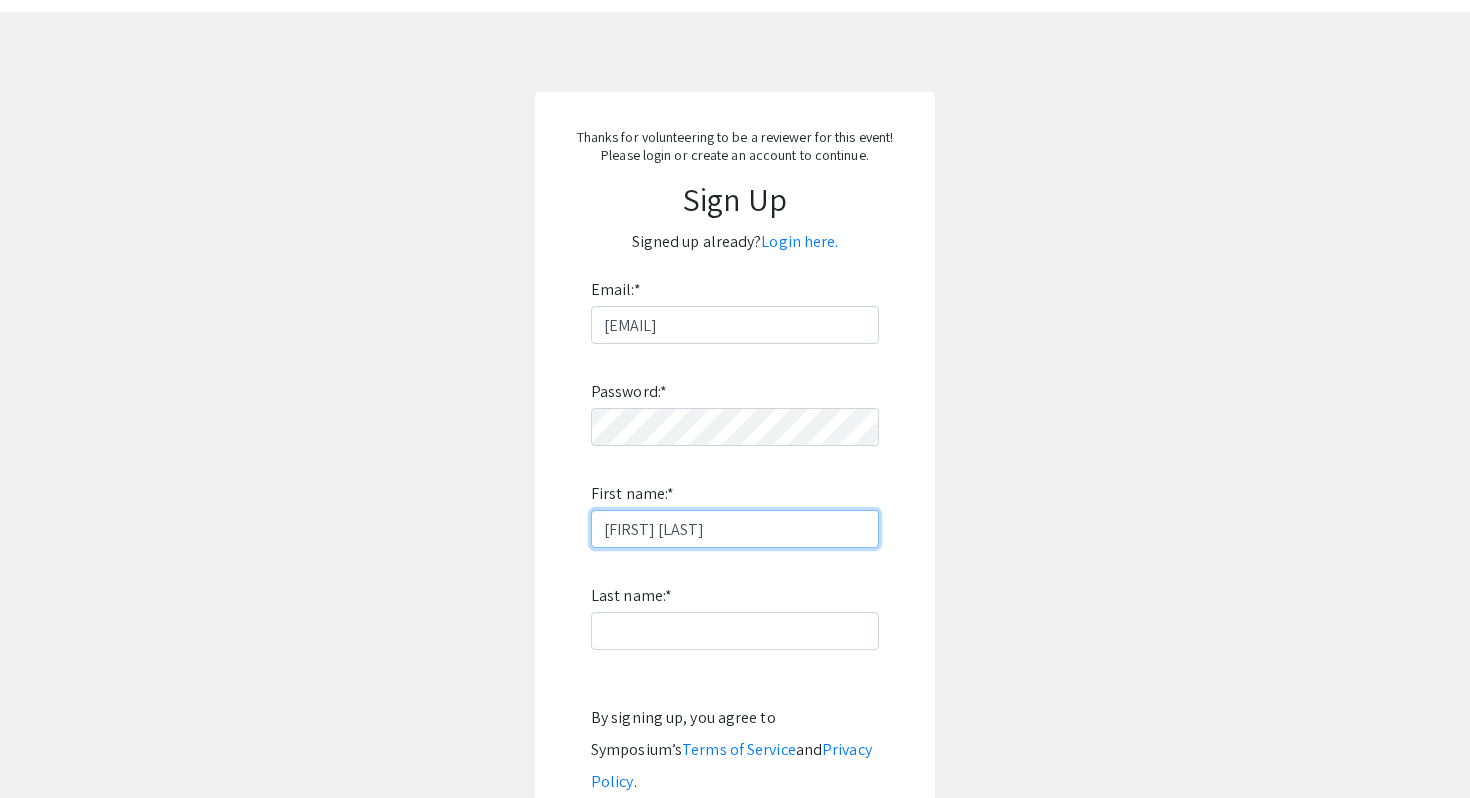 scroll, scrollTop: 92, scrollLeft: 0, axis: vertical 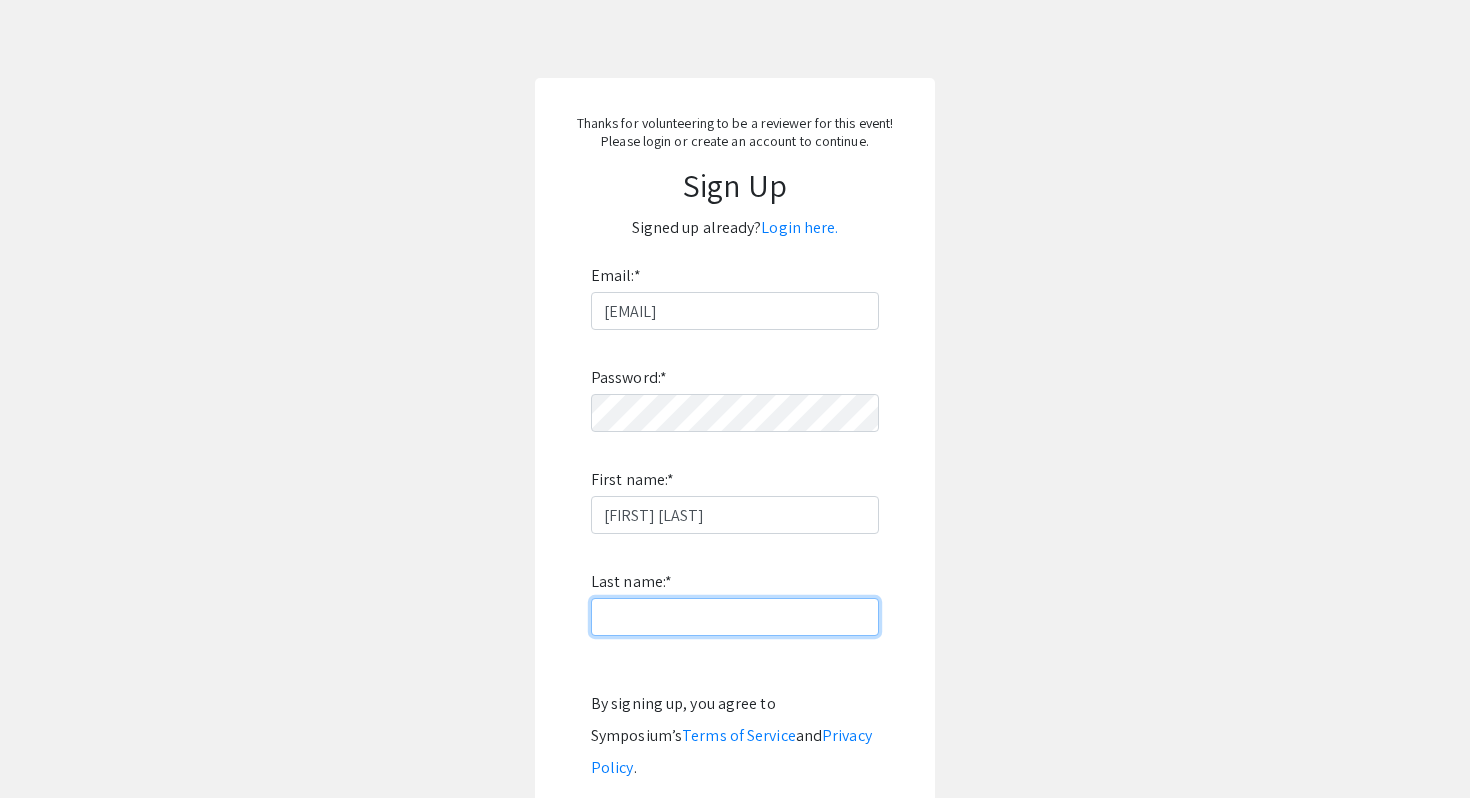 click on "Last name:  *" at bounding box center [735, 617] 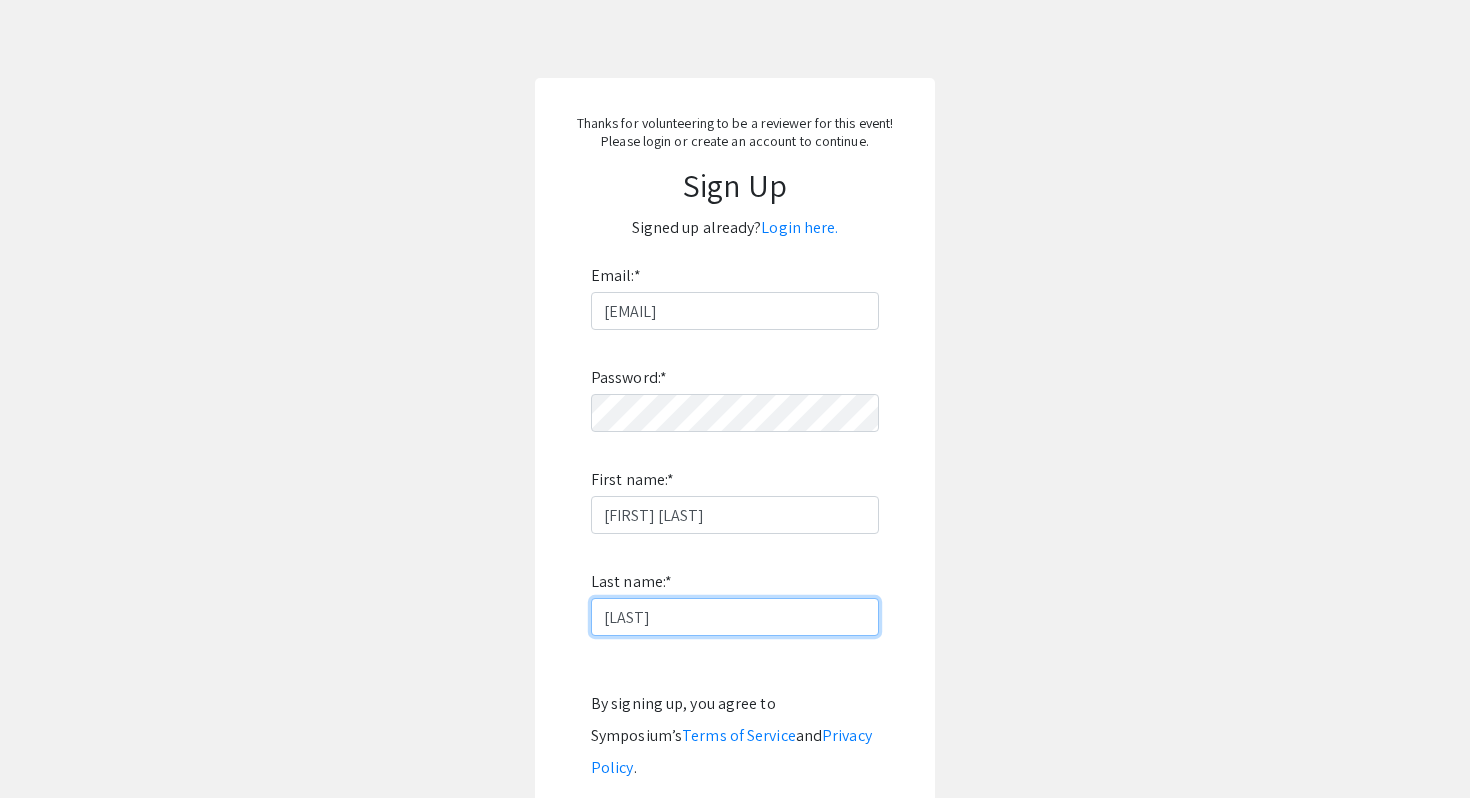 scroll, scrollTop: 201, scrollLeft: 0, axis: vertical 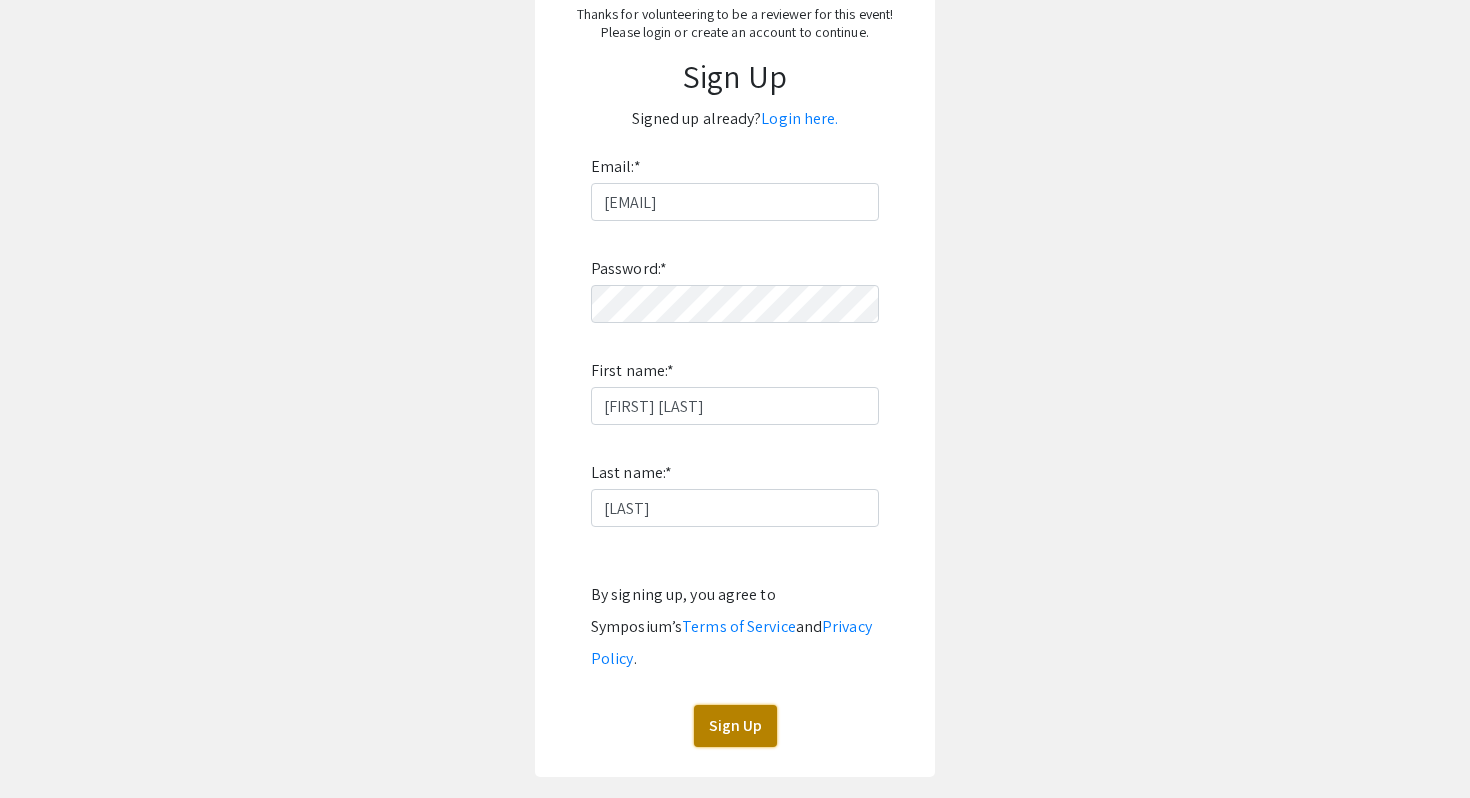 click on "Sign Up" 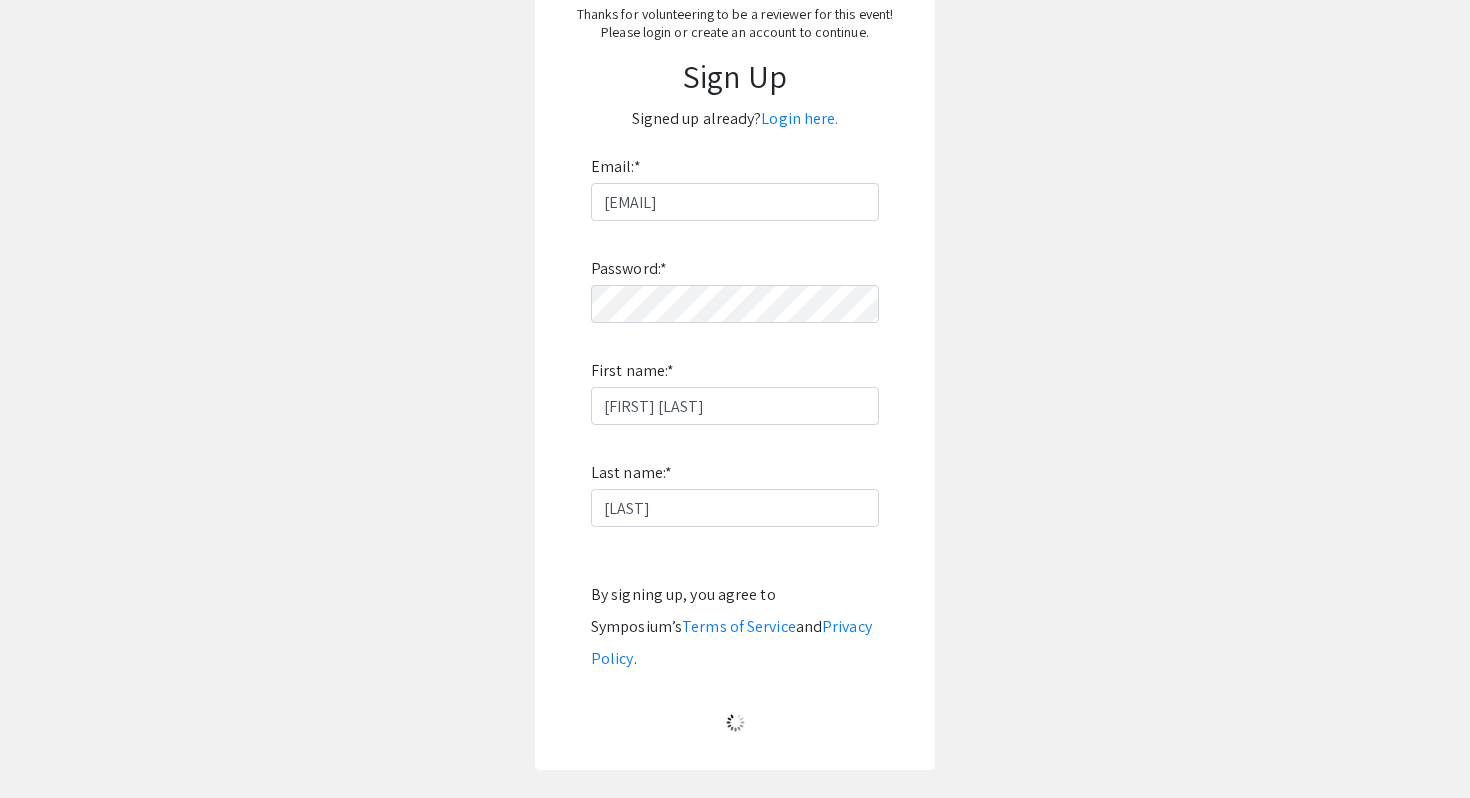 scroll, scrollTop: 0, scrollLeft: 0, axis: both 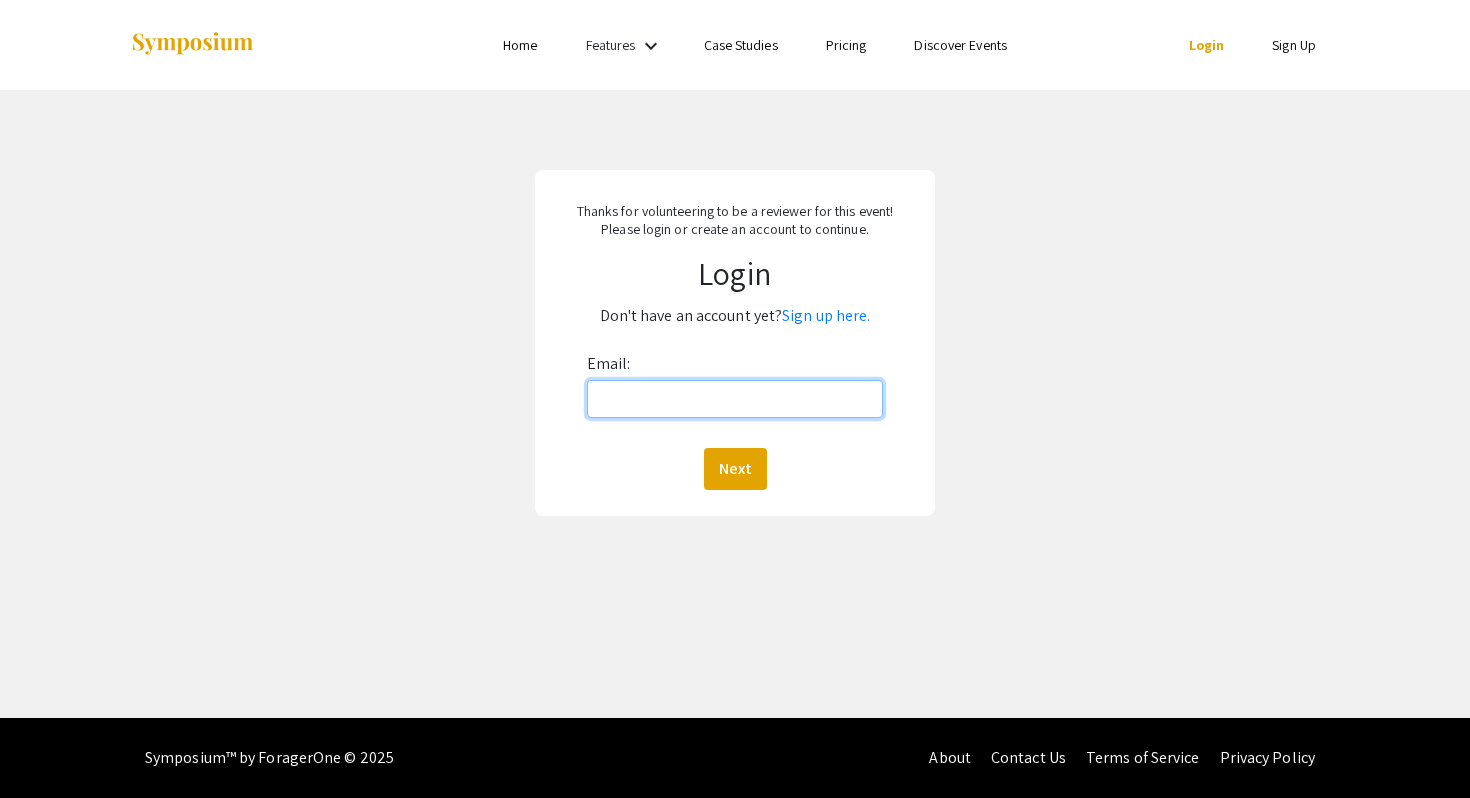 click on "Email:" at bounding box center (735, 399) 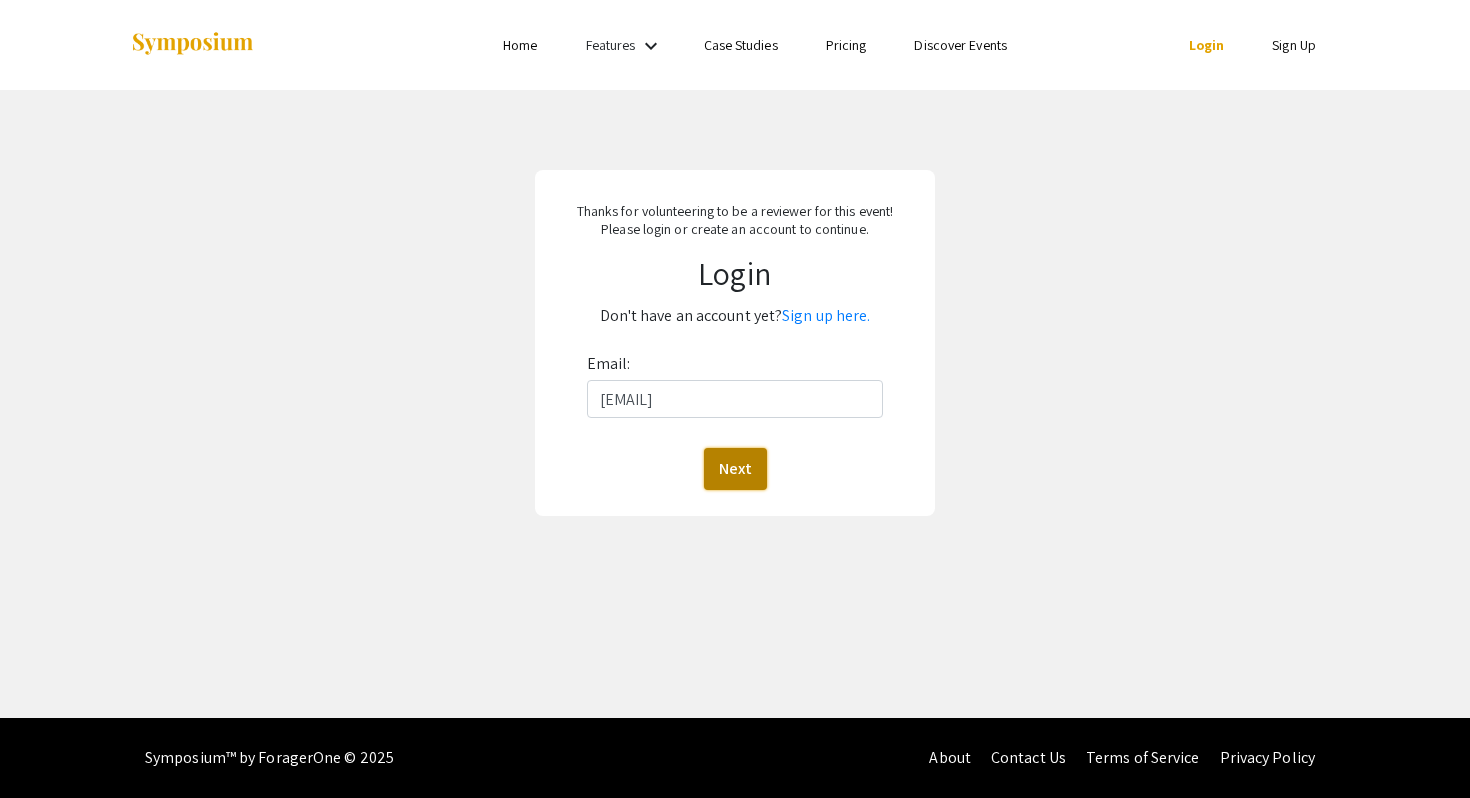 click on "Next" 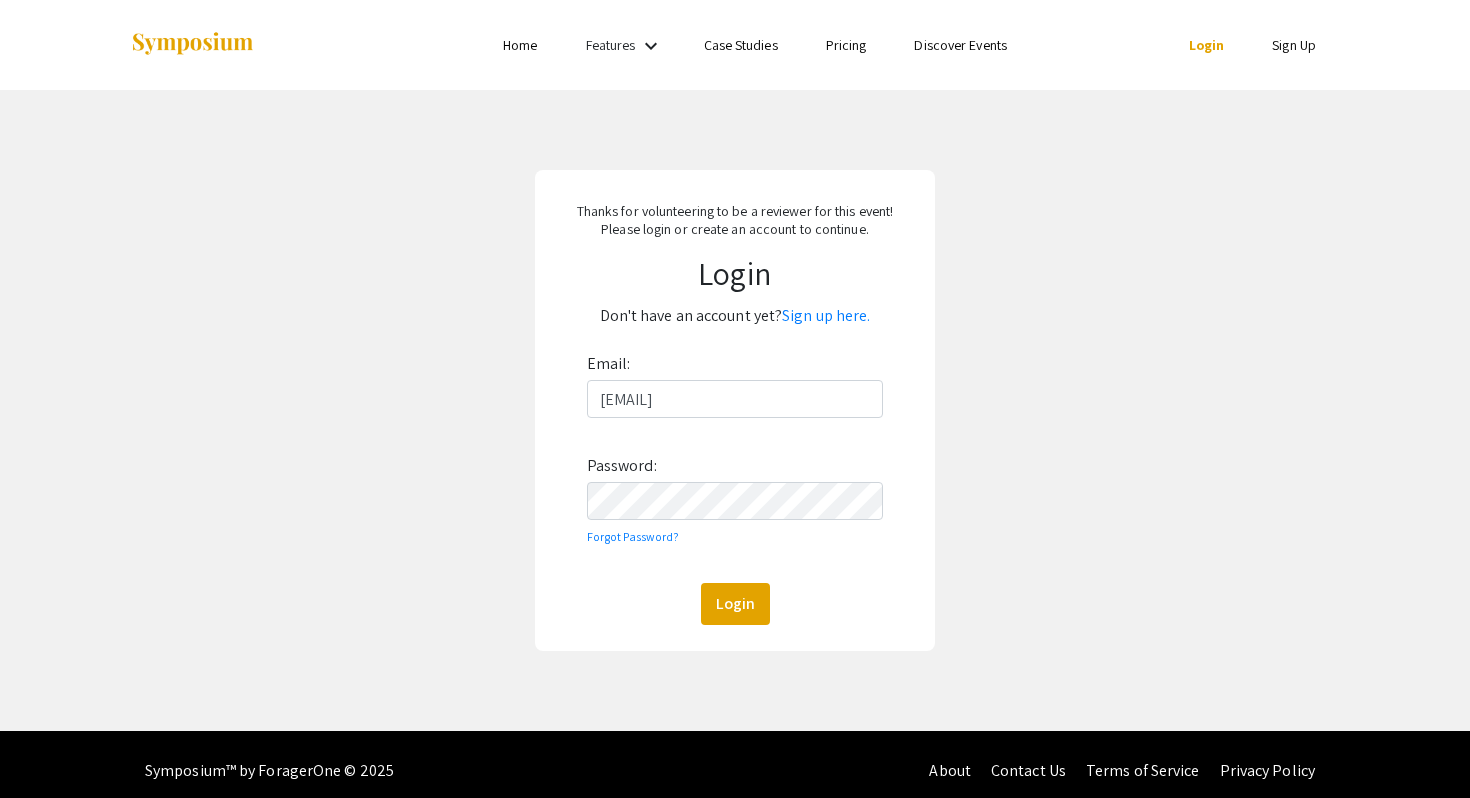 click on "Thanks for volunteering to be a reviewer for this event! Please login or create an account to continue. Login  Don't have an account yet?  Sign up here. Email: ashittu@vols.utk.edu Password: Forgot Password?  Login" 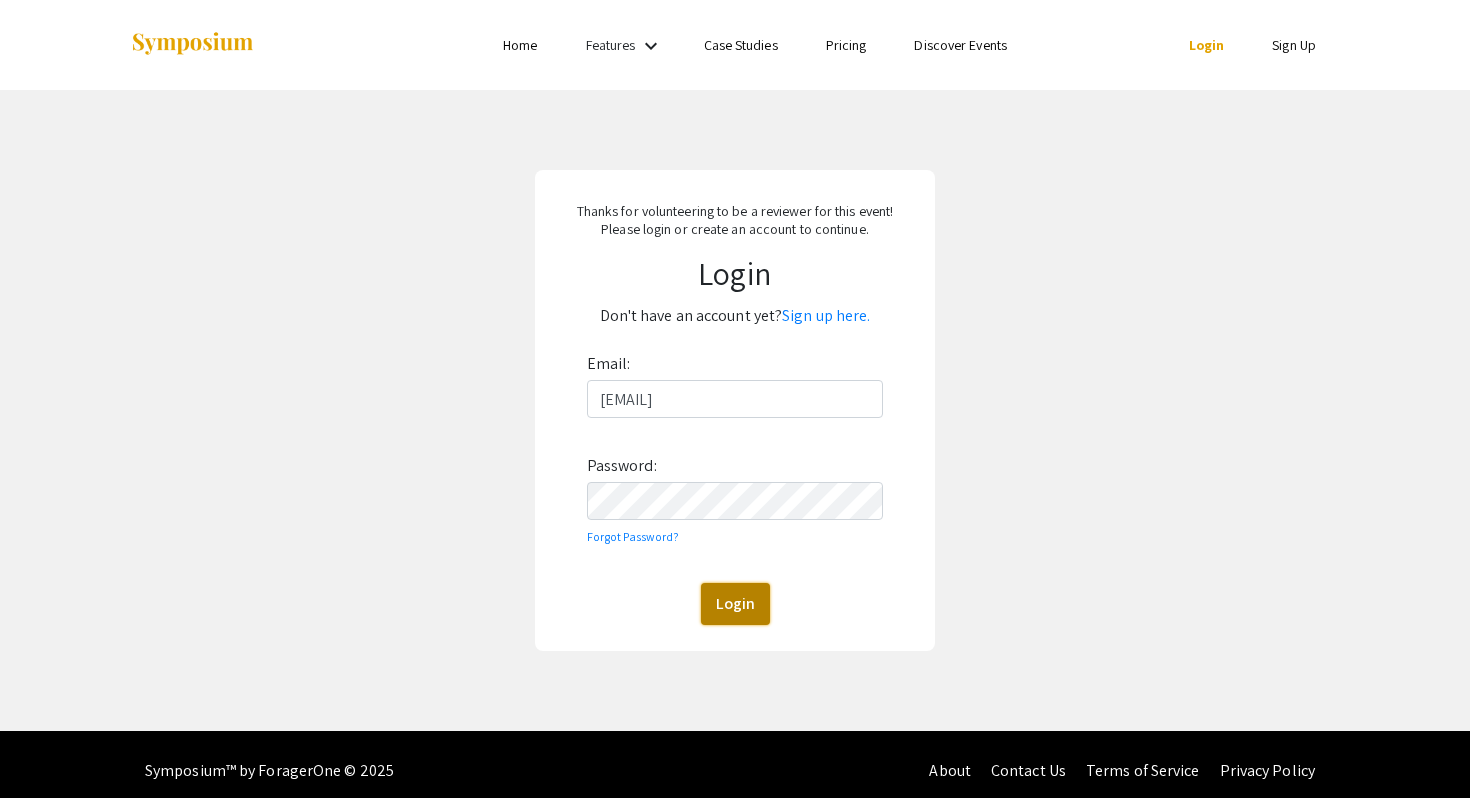 click on "Login" 